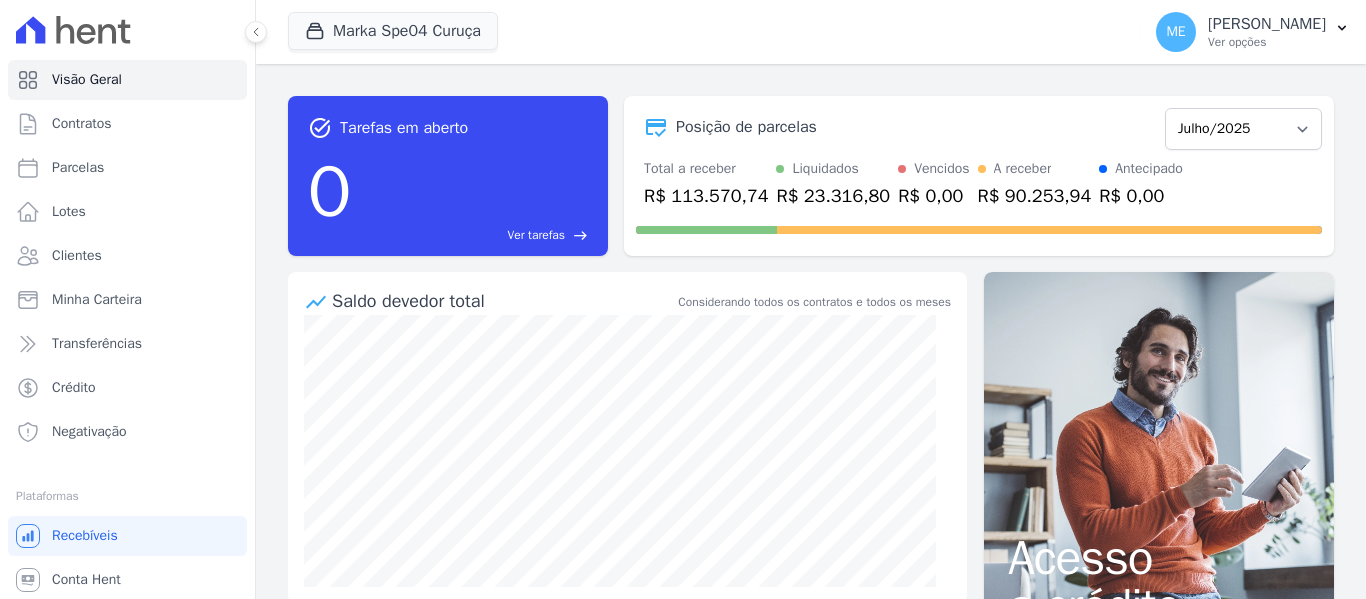 scroll, scrollTop: 0, scrollLeft: 0, axis: both 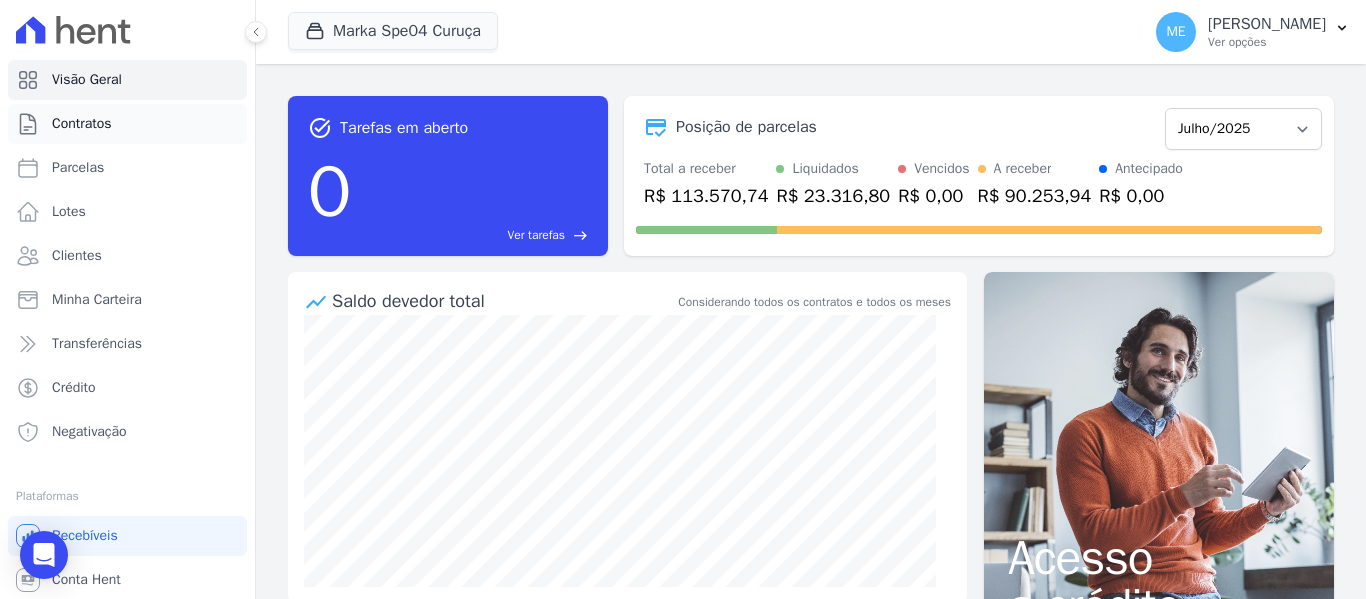 click on "Contratos" at bounding box center [82, 124] 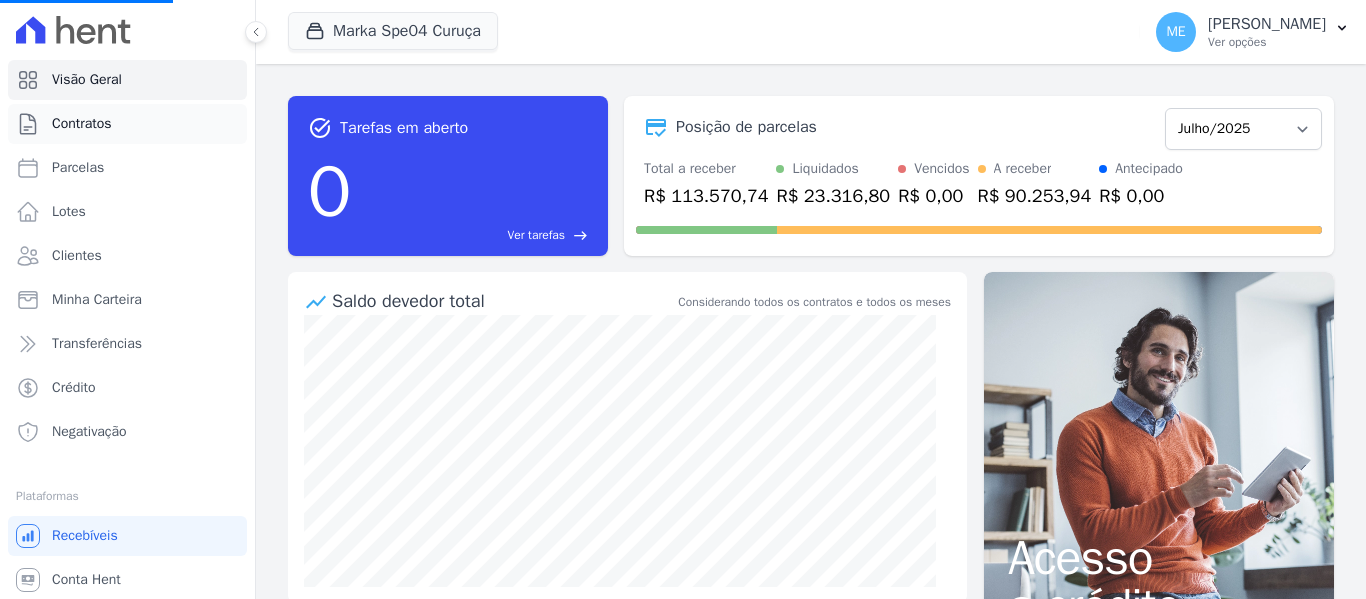 click on "Contratos" at bounding box center (127, 124) 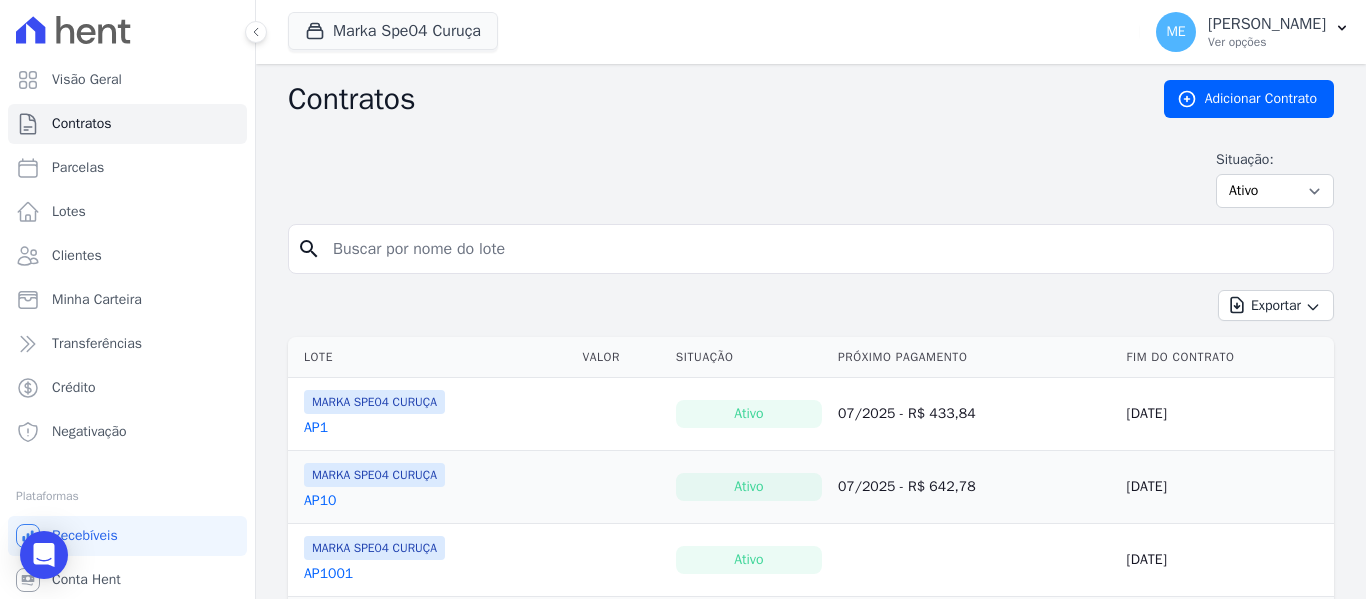 click at bounding box center [823, 249] 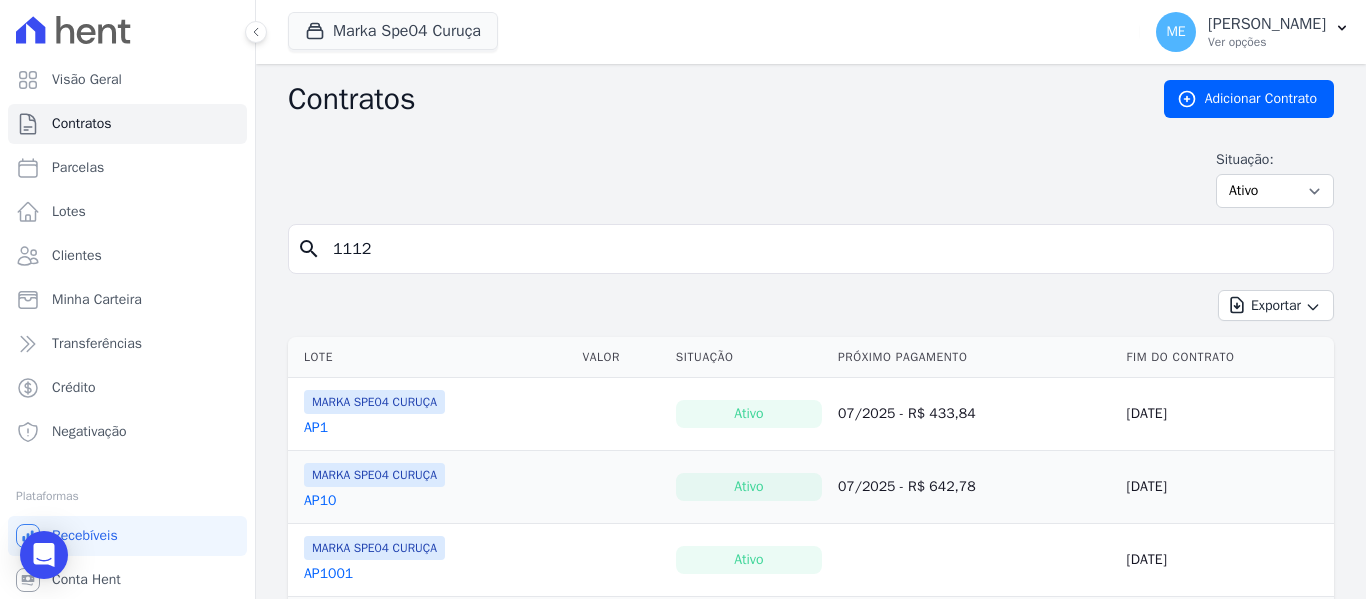 type on "1112" 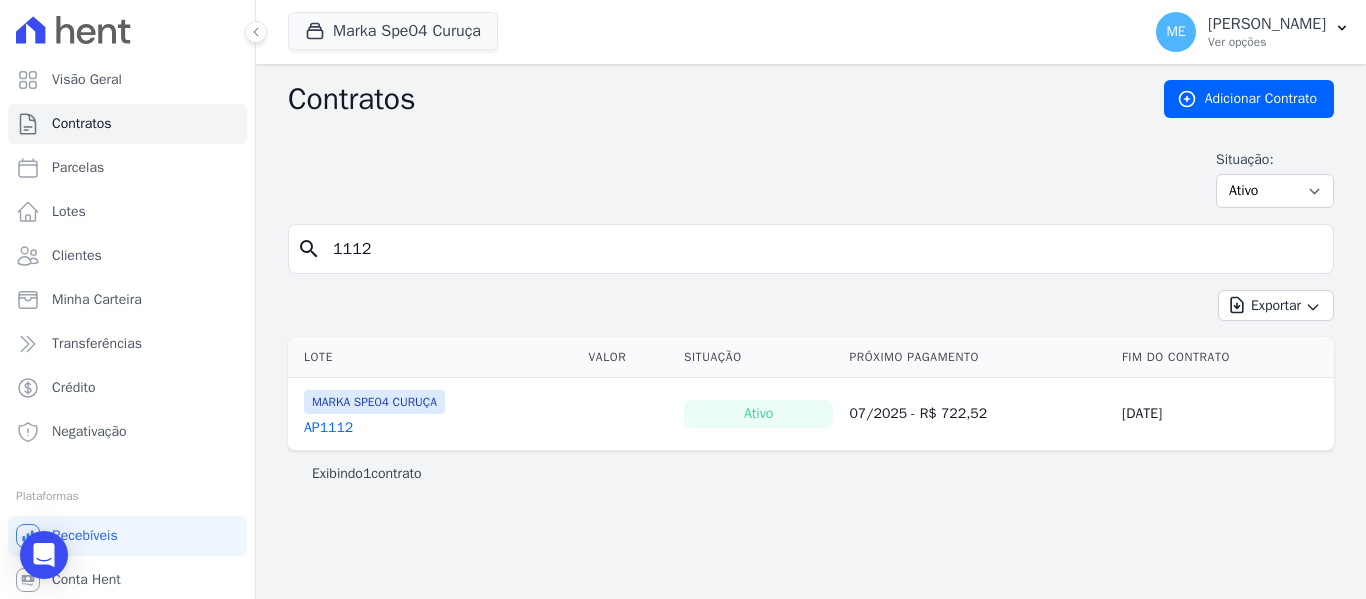 click on "AP1112" at bounding box center (328, 428) 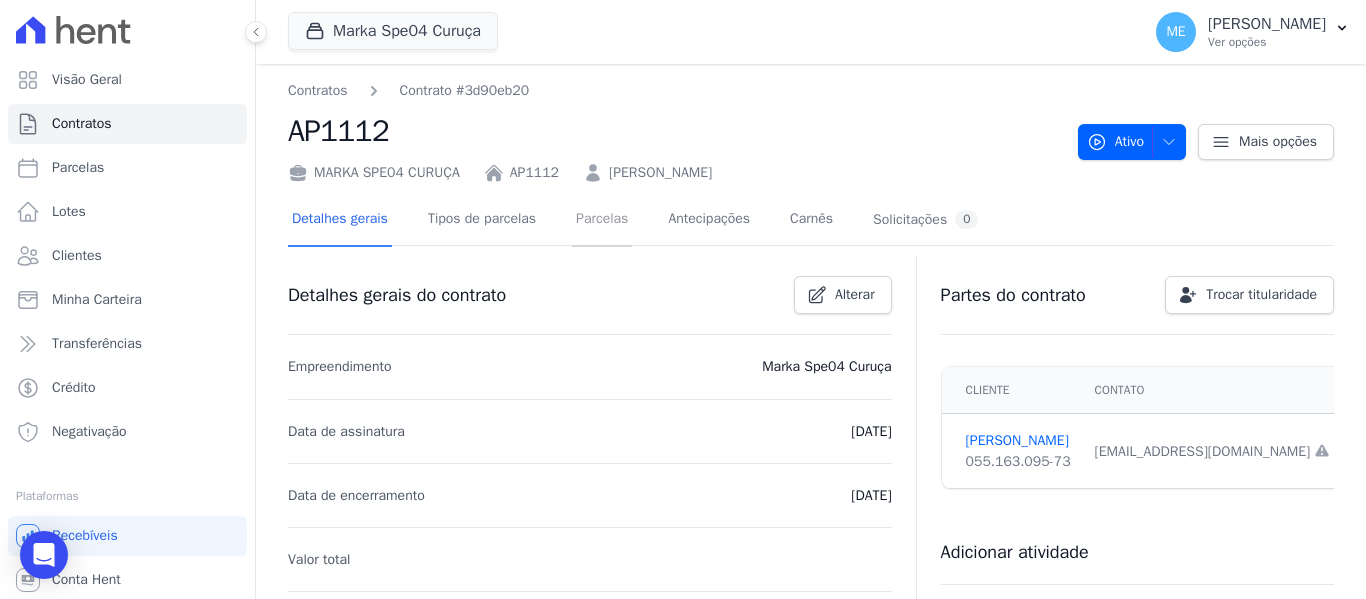 click on "Parcelas" at bounding box center (602, 220) 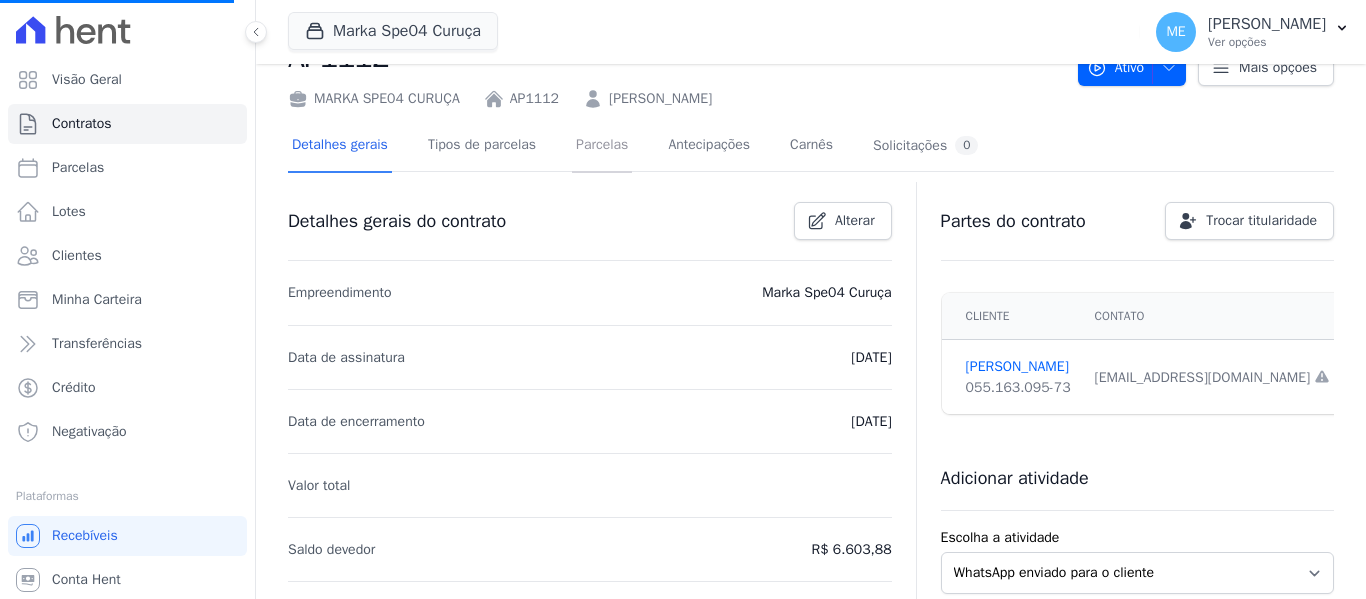 scroll, scrollTop: 200, scrollLeft: 0, axis: vertical 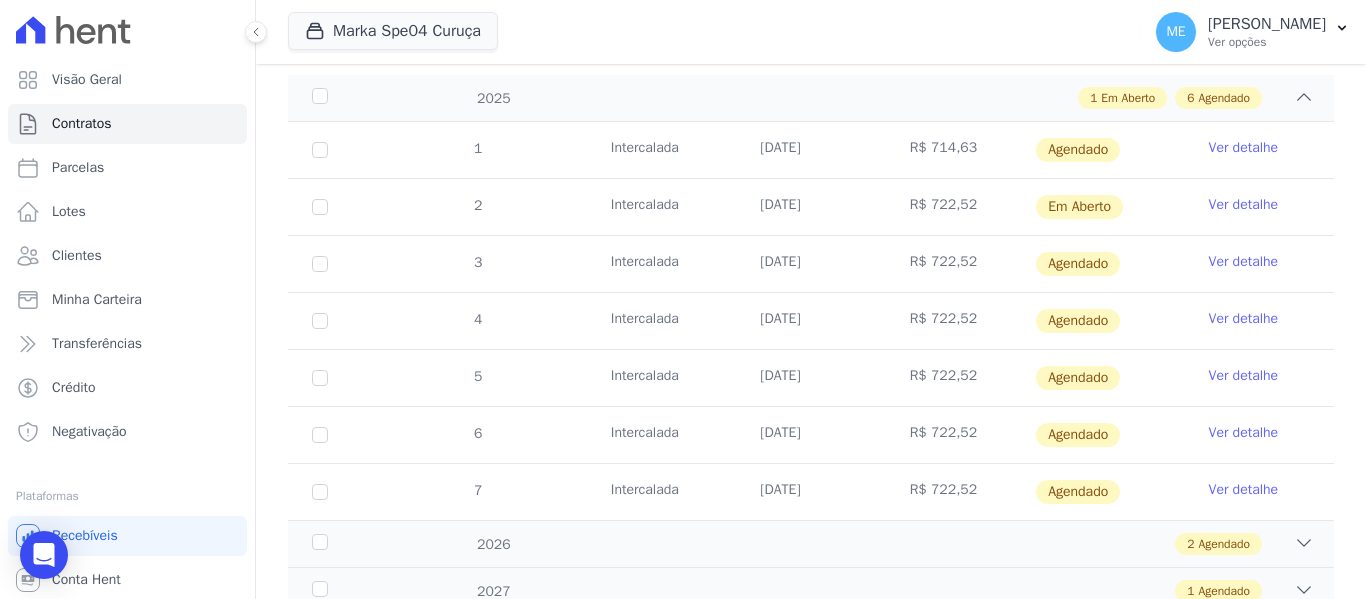 click on "Ver detalhe" at bounding box center [1244, 205] 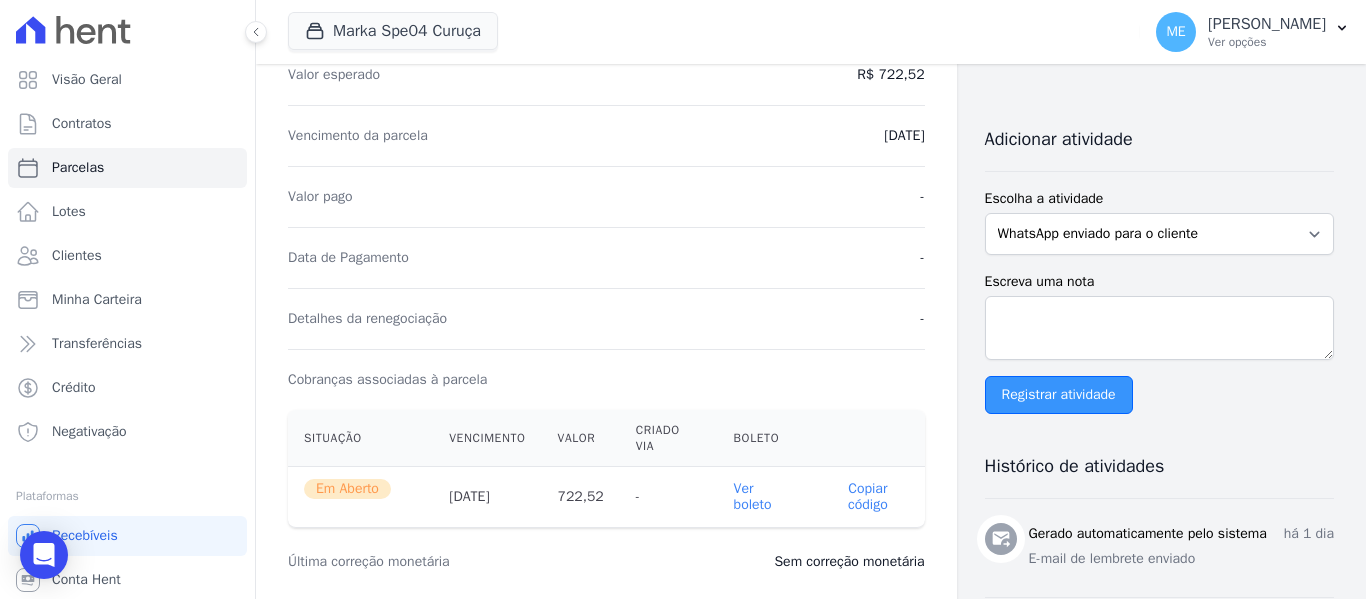 scroll, scrollTop: 600, scrollLeft: 0, axis: vertical 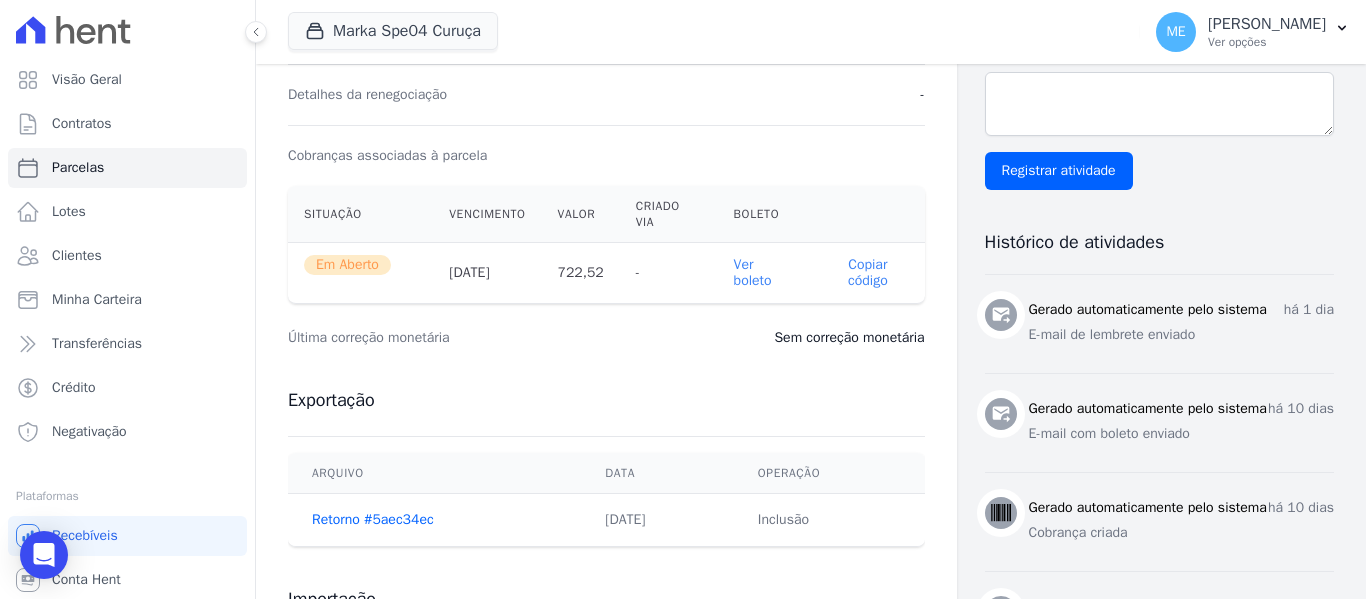 click on "Ver boleto" at bounding box center (753, 272) 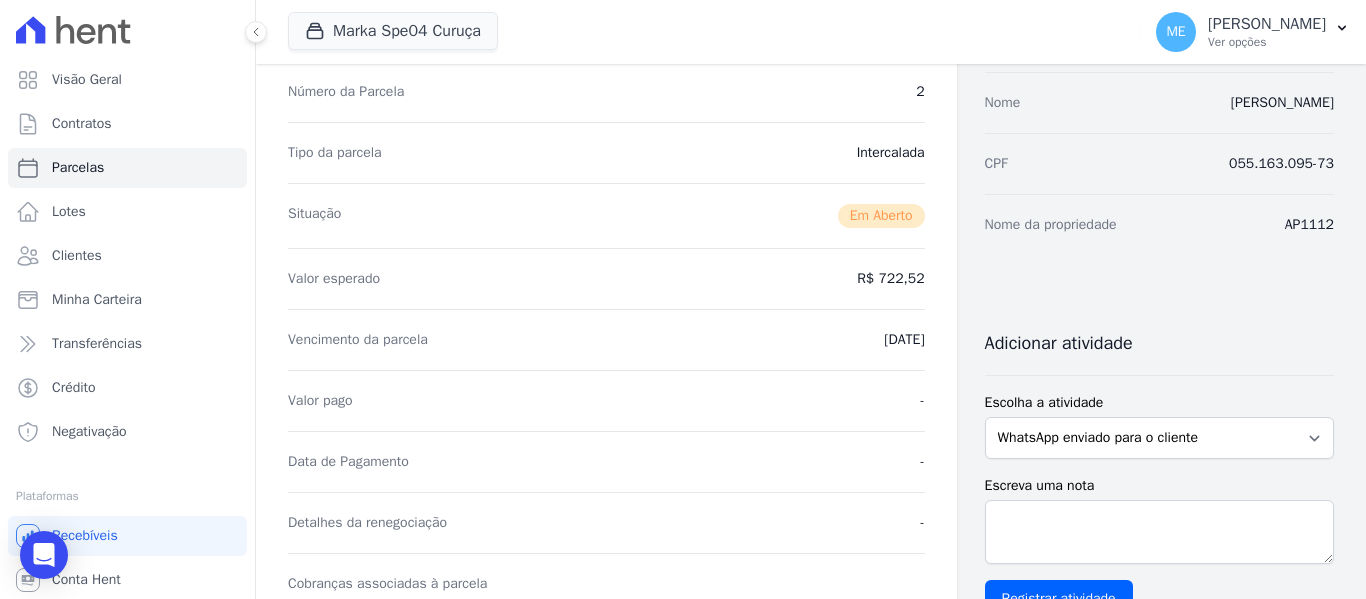 scroll, scrollTop: 0, scrollLeft: 0, axis: both 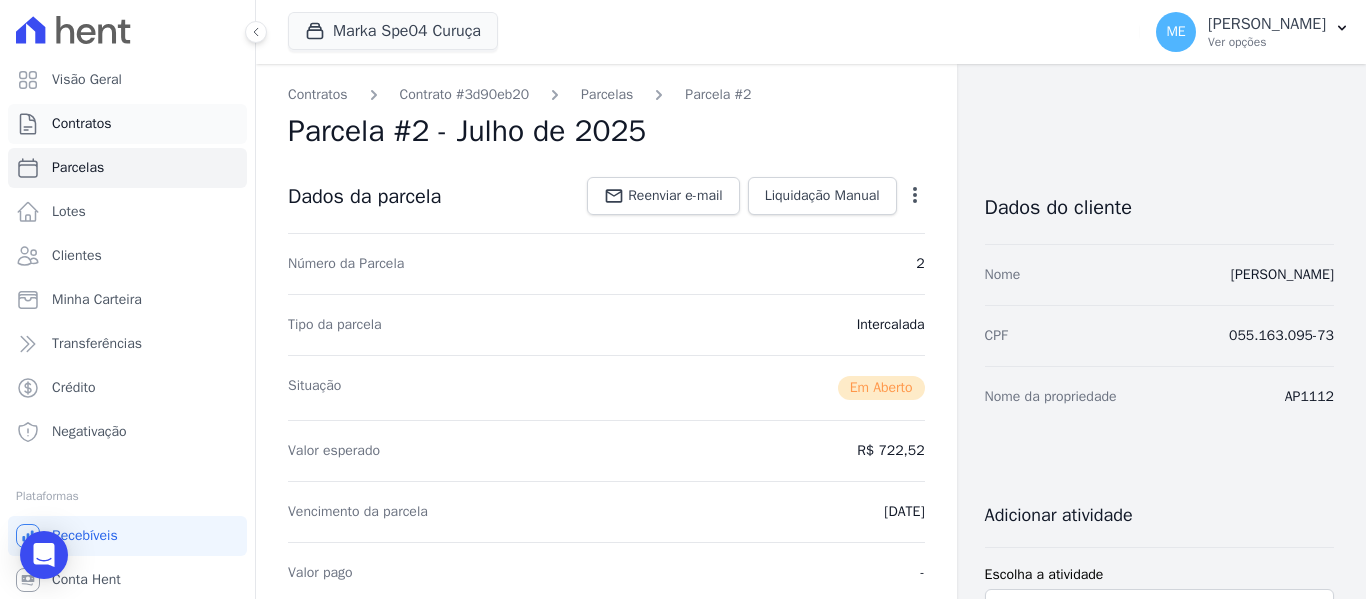 click on "Contratos" at bounding box center (82, 124) 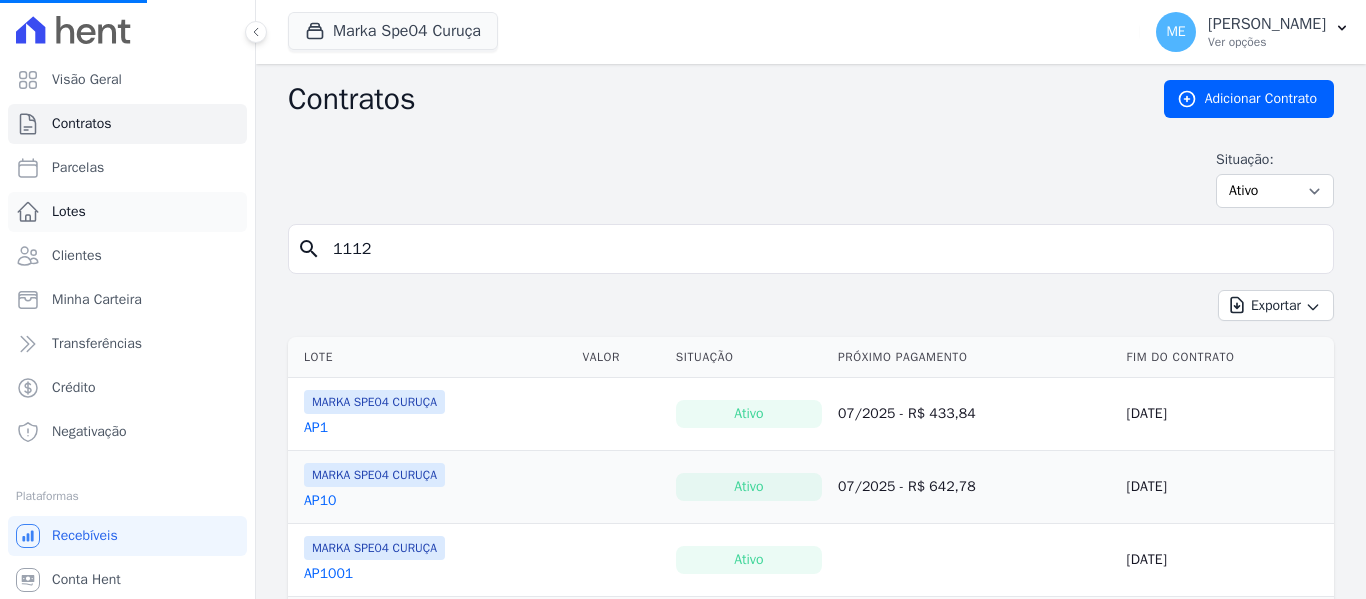 drag, startPoint x: 479, startPoint y: 245, endPoint x: 31, endPoint y: 220, distance: 448.697 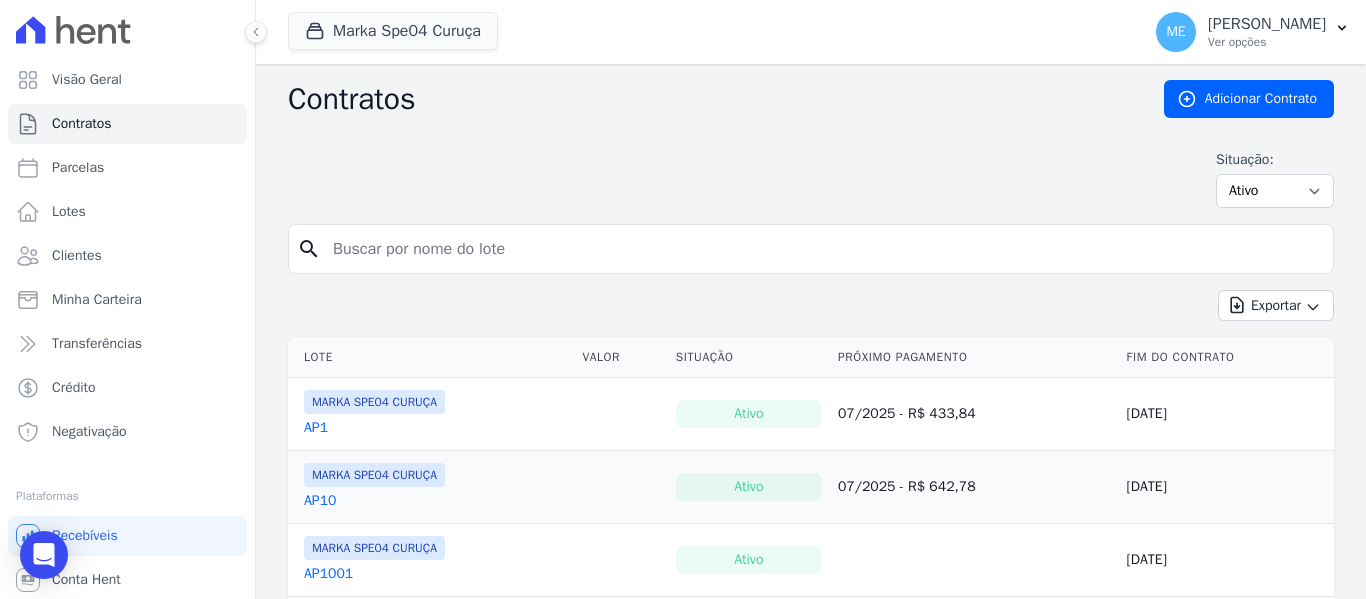 click at bounding box center [823, 249] 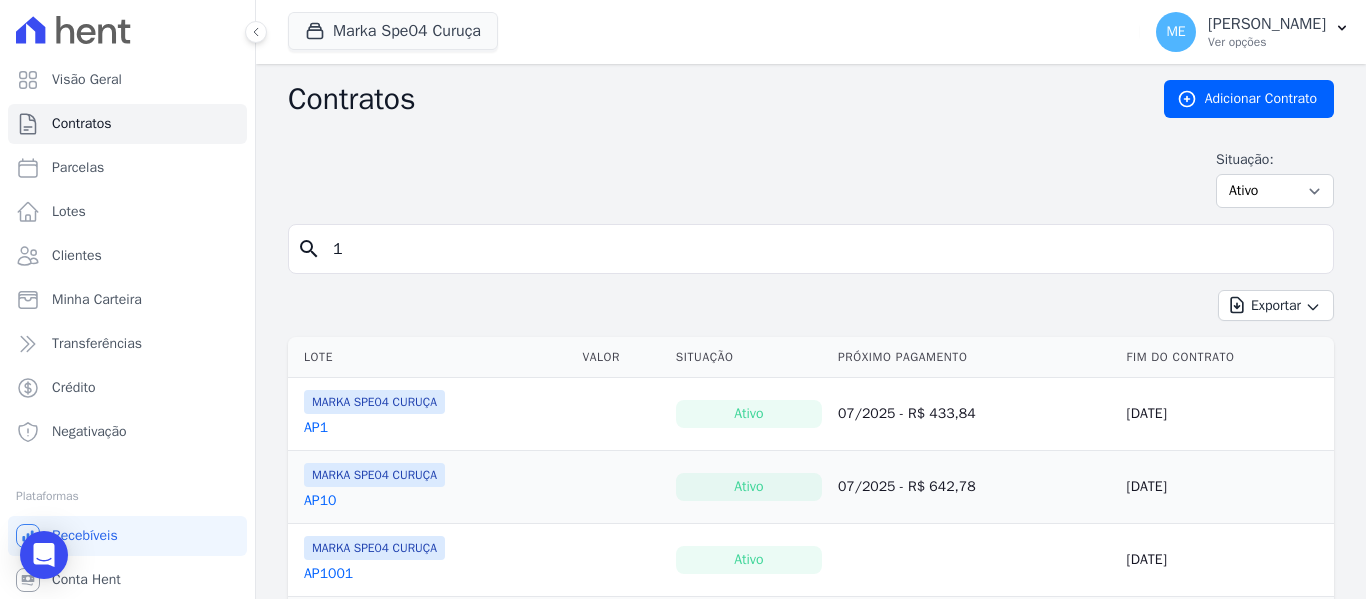 type on "1" 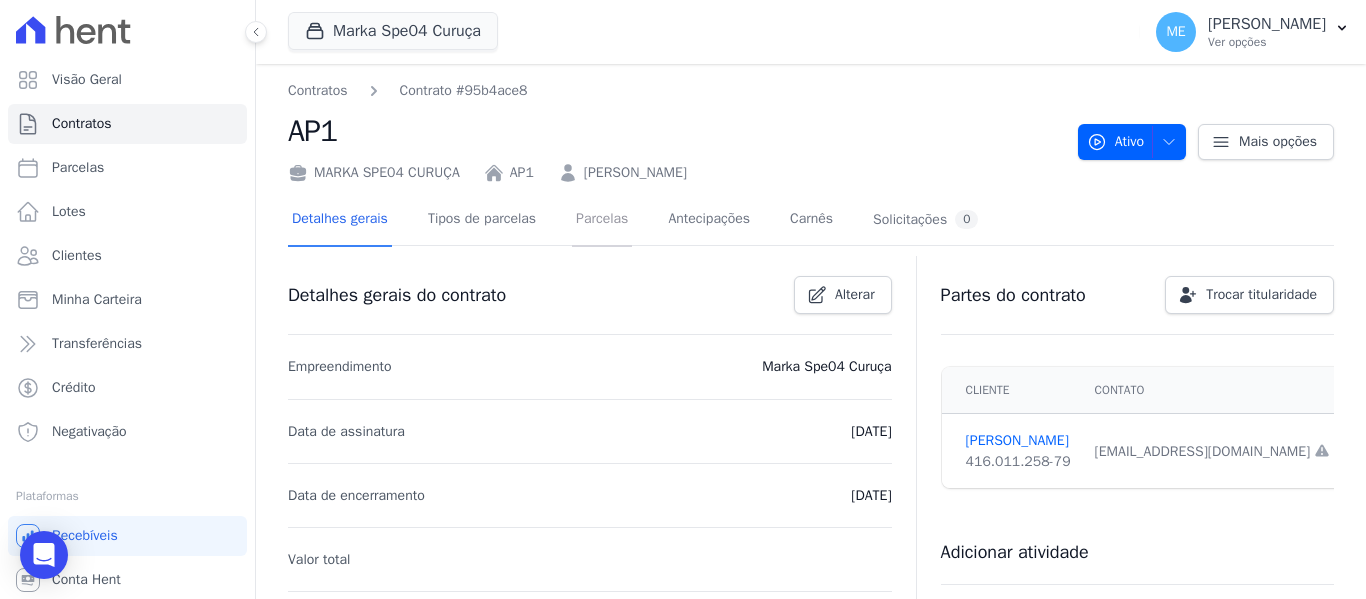 click on "Parcelas" at bounding box center (602, 220) 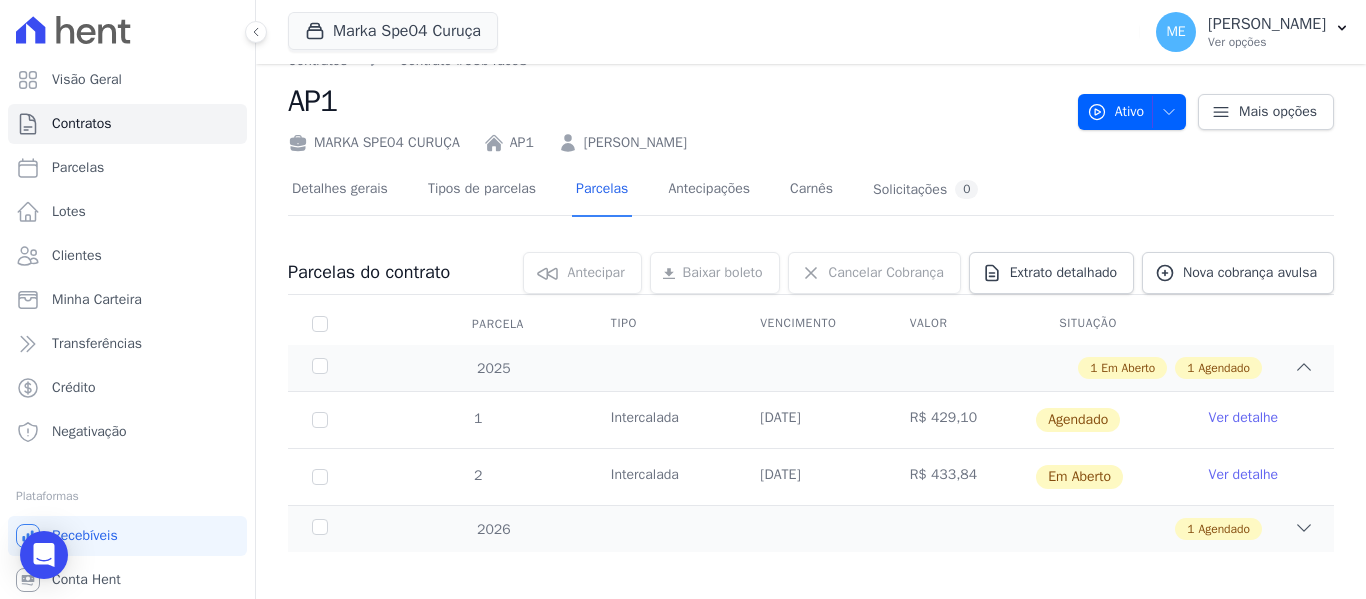 scroll, scrollTop: 43, scrollLeft: 0, axis: vertical 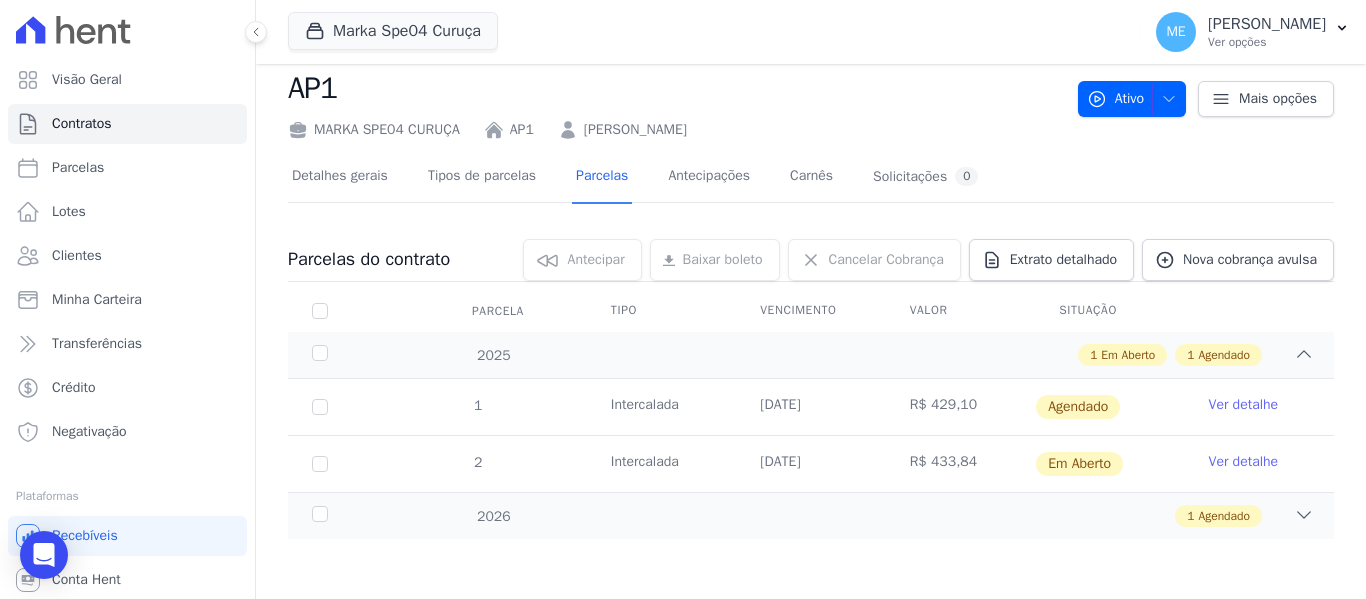 click on "Ver detalhe" at bounding box center (1244, 462) 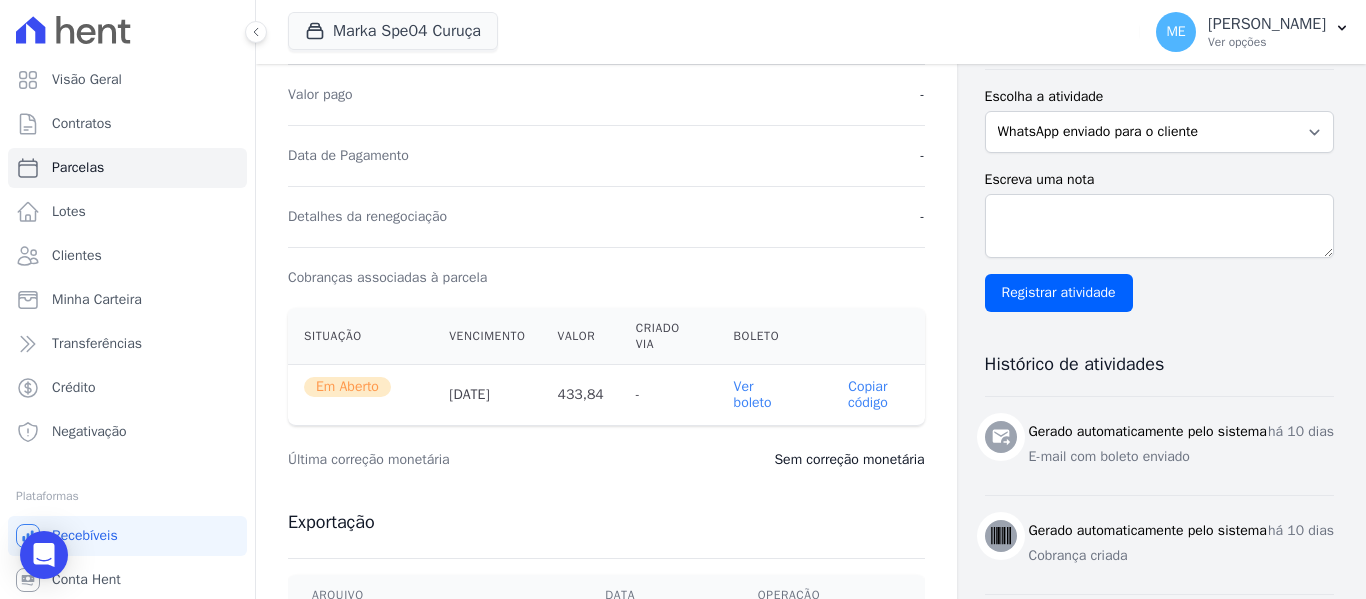 scroll, scrollTop: 600, scrollLeft: 0, axis: vertical 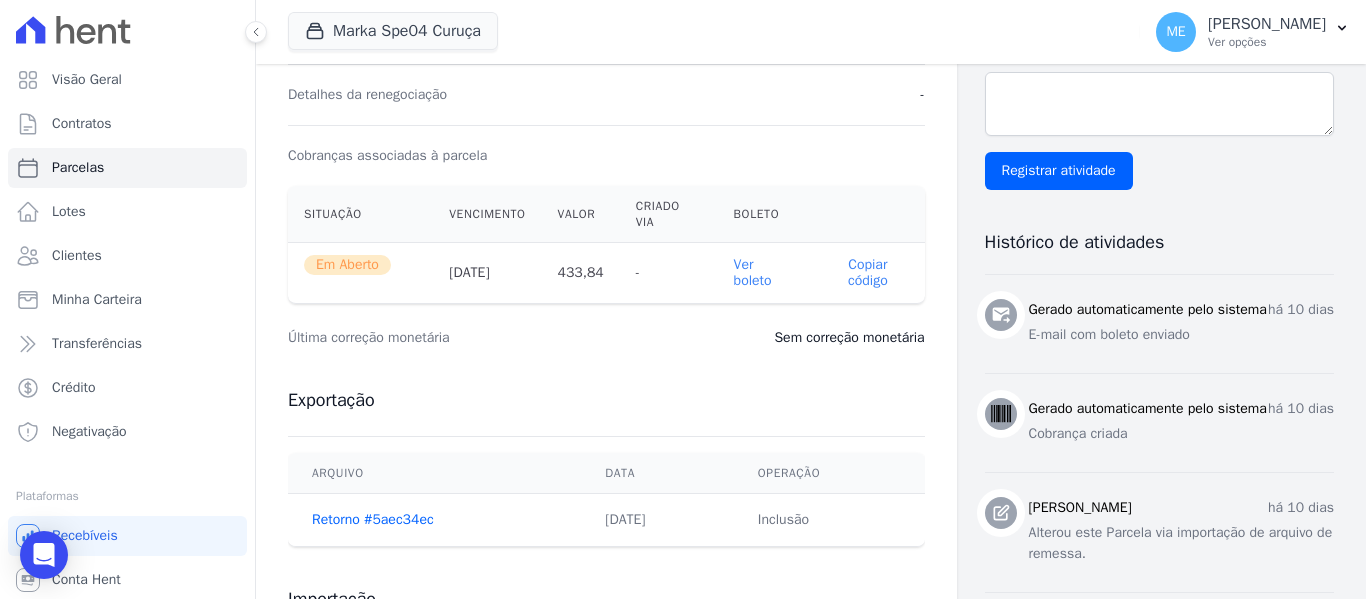 click on "Ver boleto" at bounding box center [753, 272] 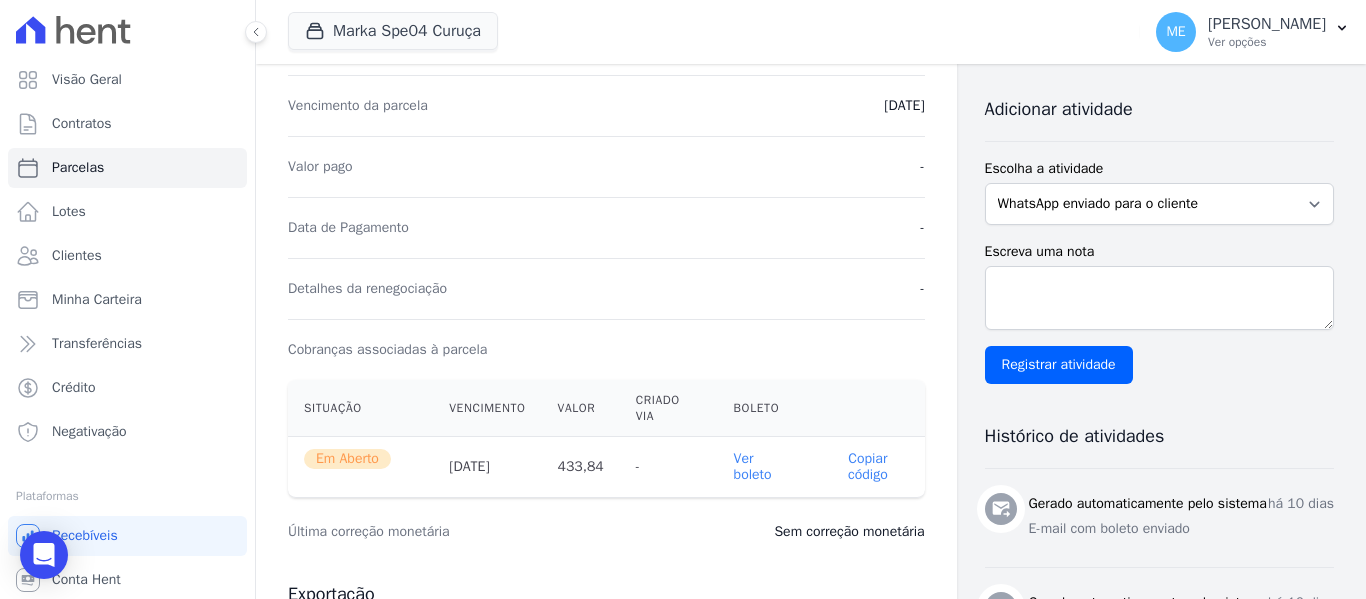 scroll, scrollTop: 0, scrollLeft: 0, axis: both 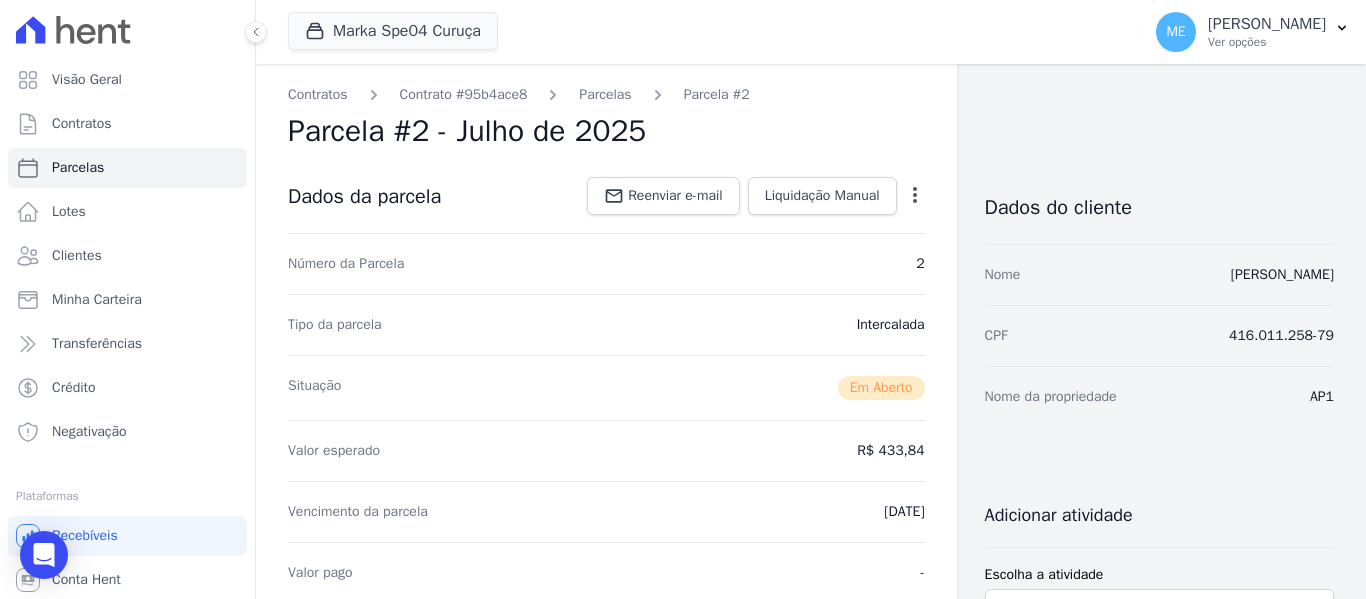 click on "Contratos
Contrato
#95b4ace8
[GEOGRAPHIC_DATA]
Parcela
#2
[GEOGRAPHIC_DATA] #2 - Julho de 2025
Dados da parcela
Reenviar e-mail
Liquidação Manual
Liquidação Manual
Data de Pagamento
[DATE]
[GEOGRAPHIC_DATA]" at bounding box center [795, 725] 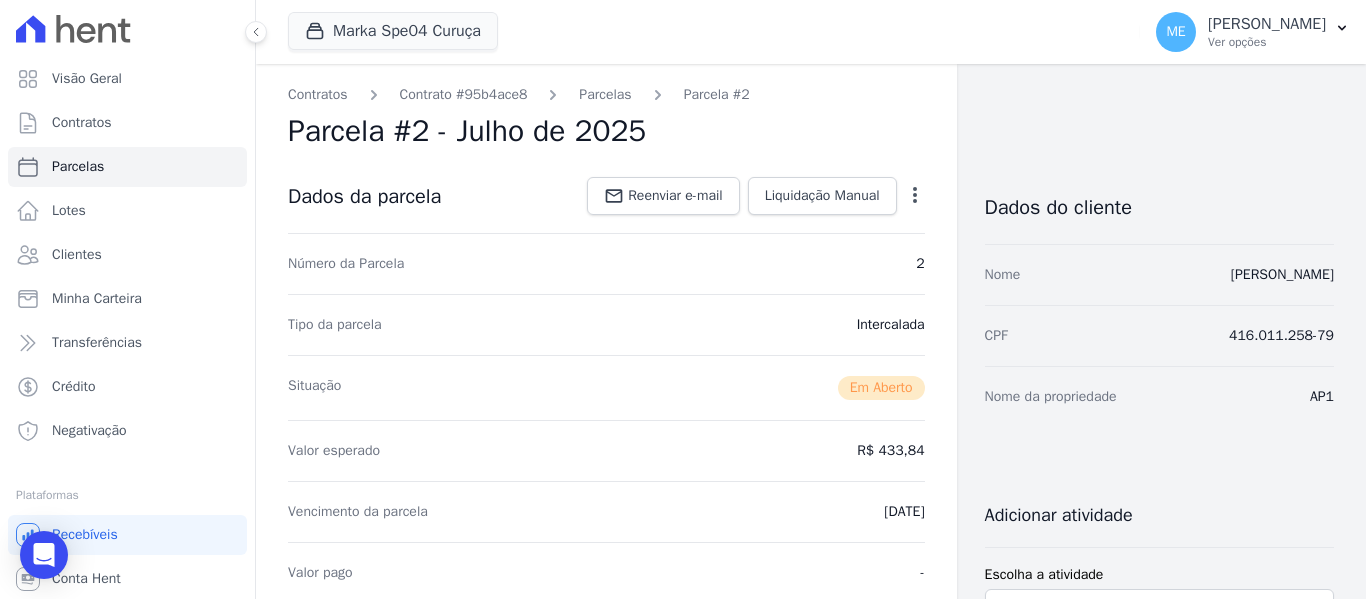 scroll, scrollTop: 0, scrollLeft: 0, axis: both 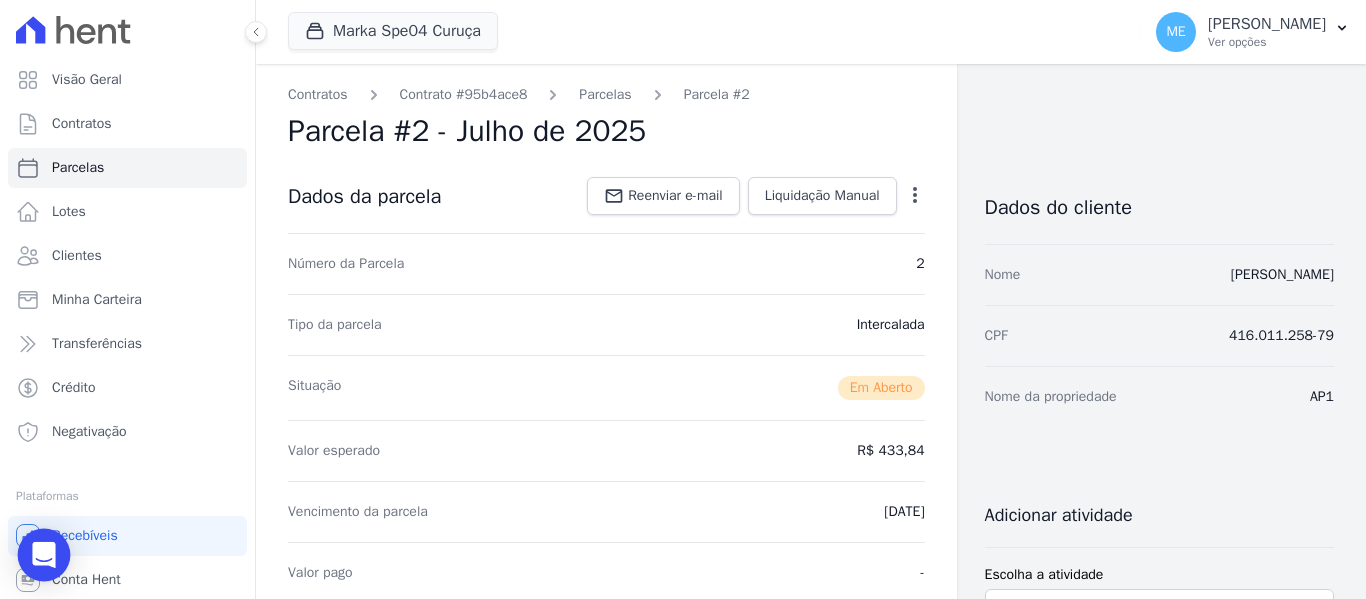 click 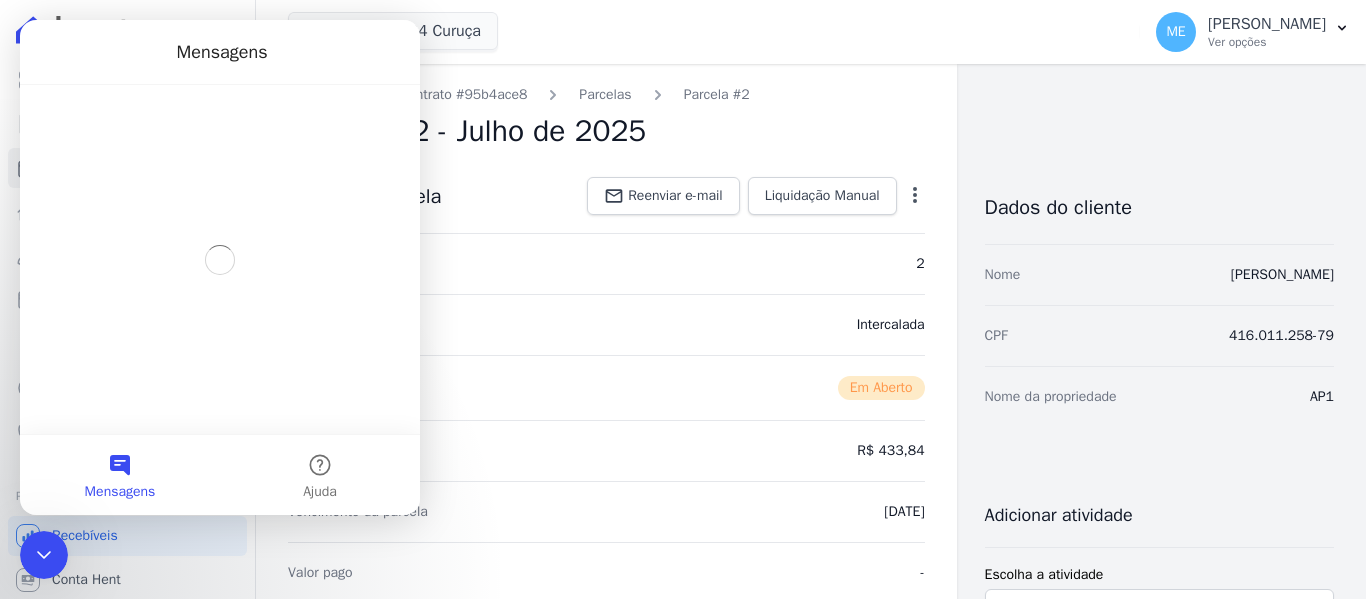 scroll, scrollTop: 0, scrollLeft: 0, axis: both 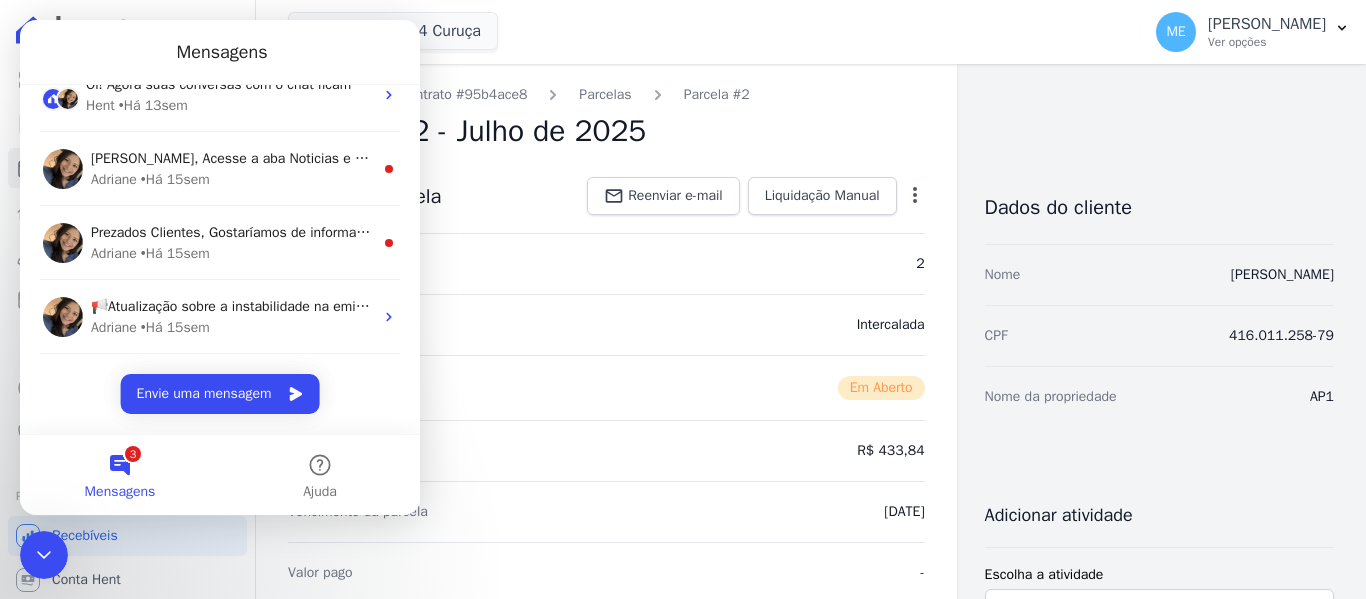 click on "3 Mensagens" at bounding box center (120, 475) 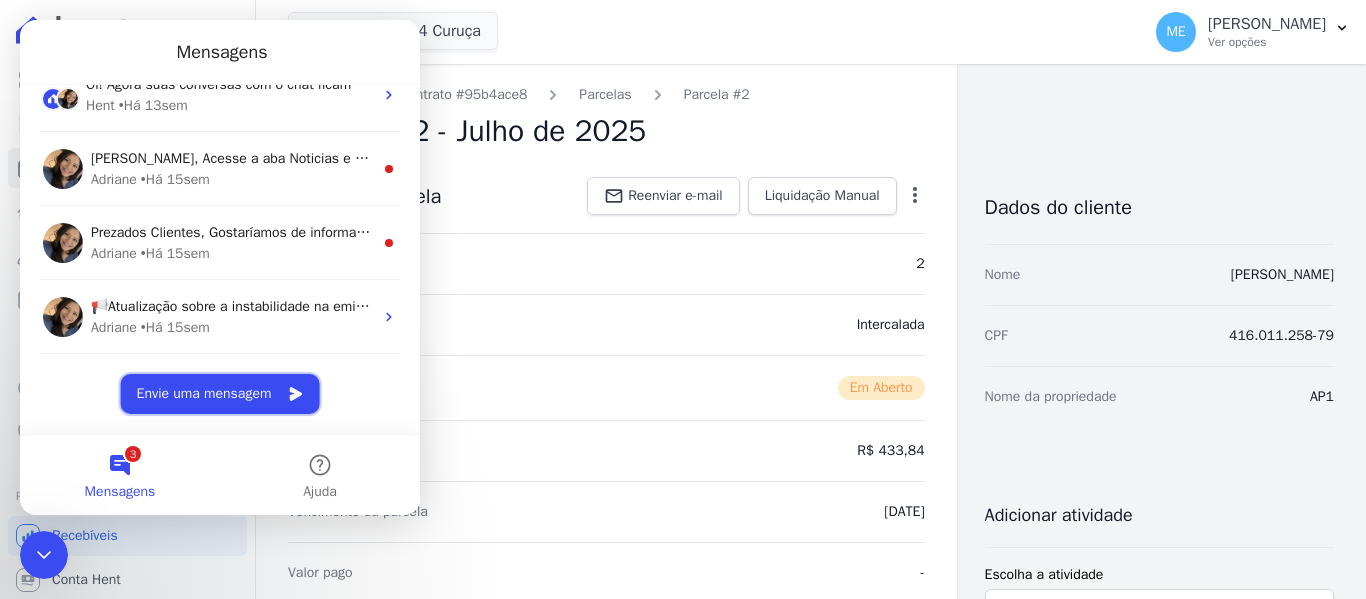 click on "Envie uma mensagem" at bounding box center [220, 394] 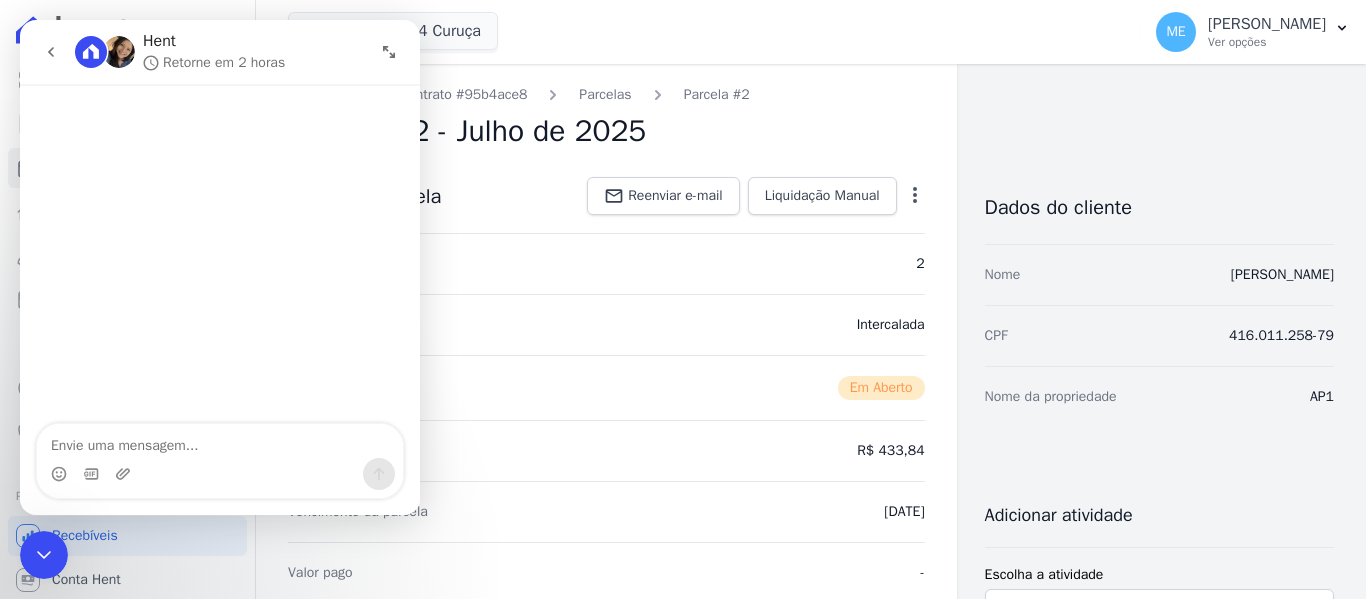 click at bounding box center (220, 441) 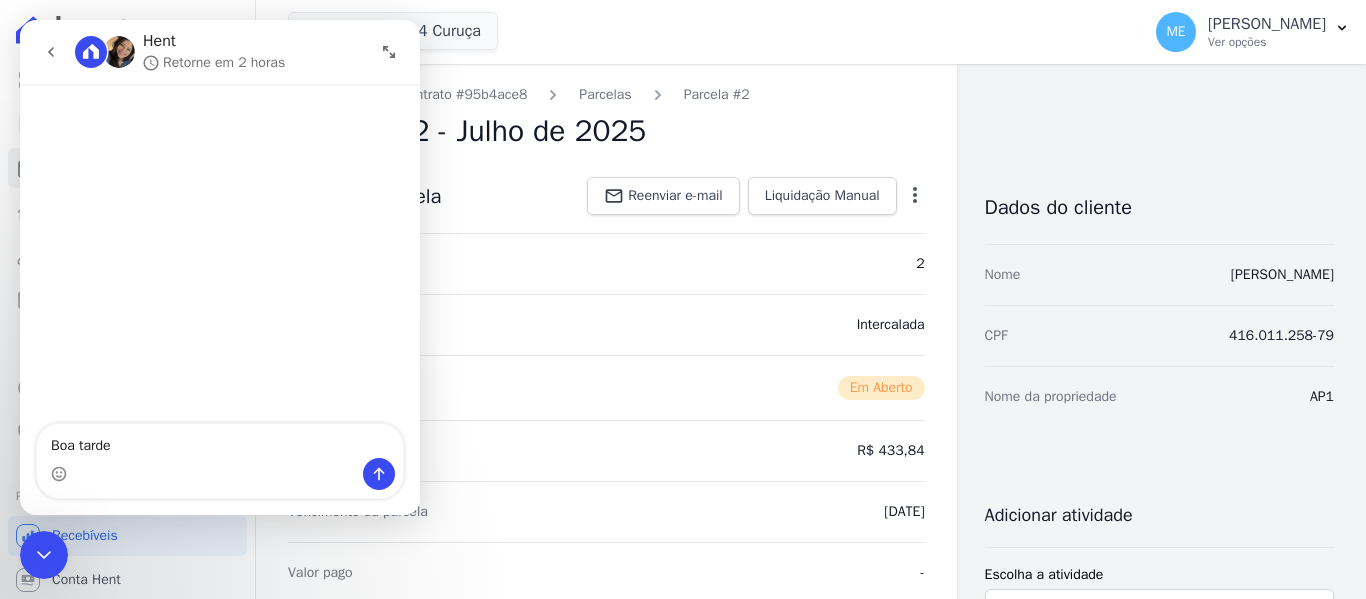 type on "Boa tarde." 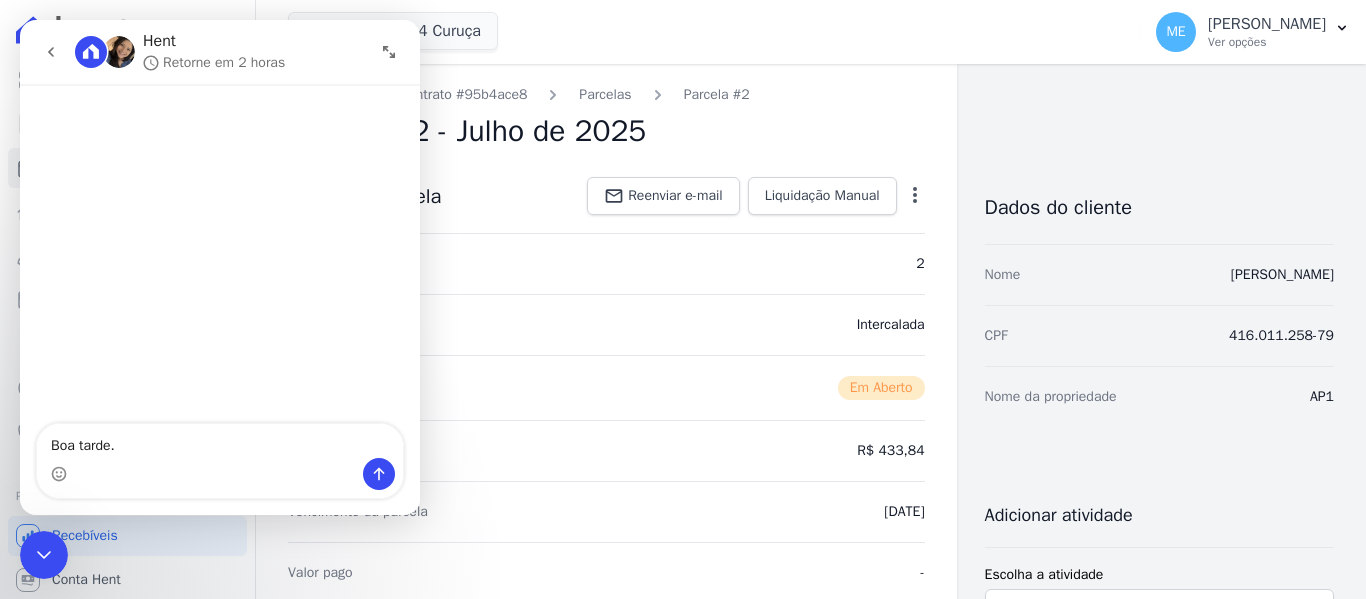 type 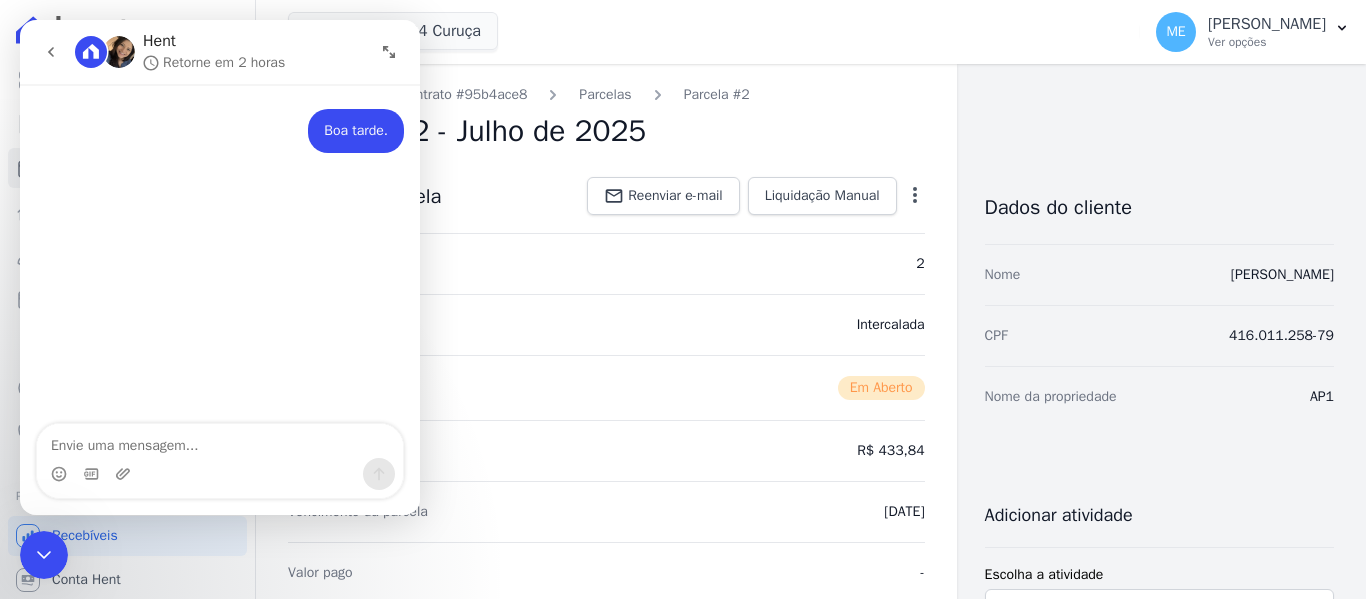 click on "Hent Retorne em 2 horas Boa tarde.    •   Agora" at bounding box center (220, 267) 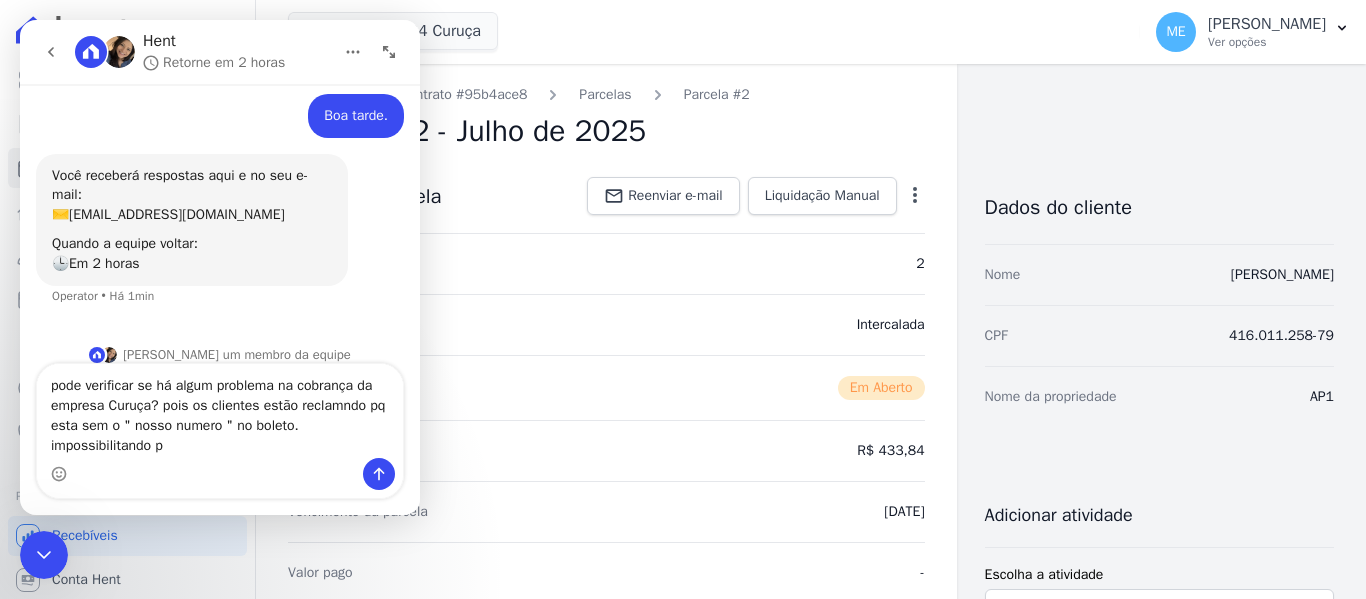 scroll, scrollTop: 35, scrollLeft: 0, axis: vertical 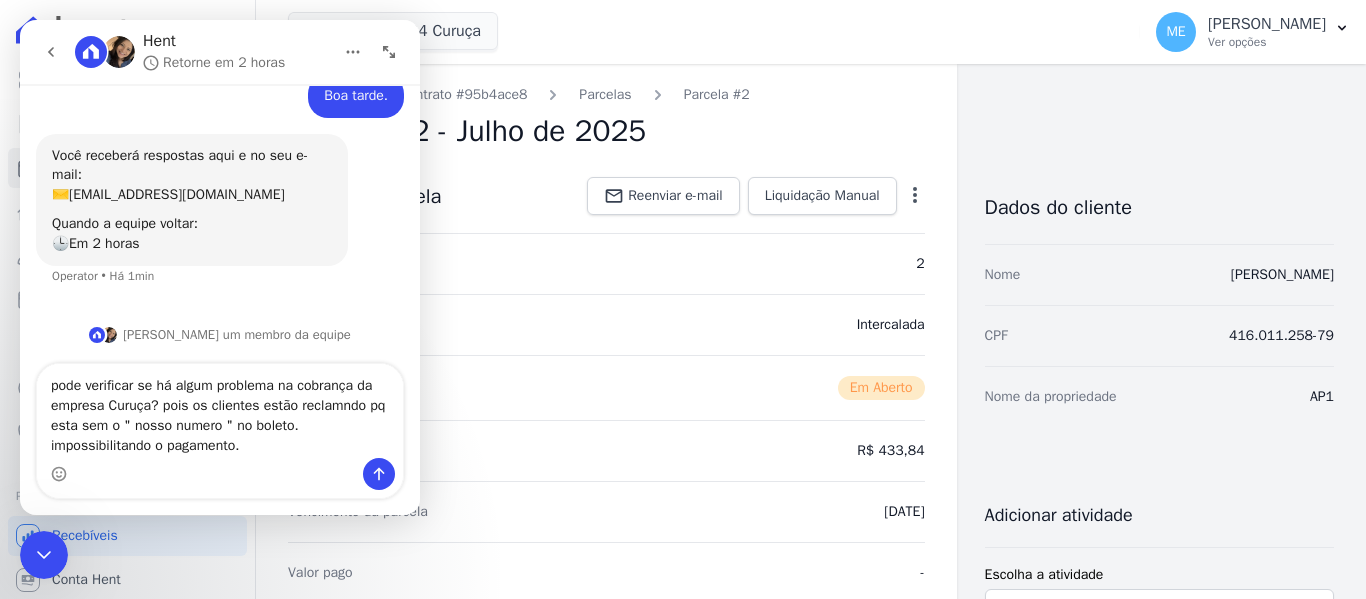 click on "pode verificar se há algum problema na cobrança da empresa Curuça? pois os clientes estão reclamndo pq esta sem o " nosso numero " no boleto. impossibilitando o pagamento." at bounding box center (220, 411) 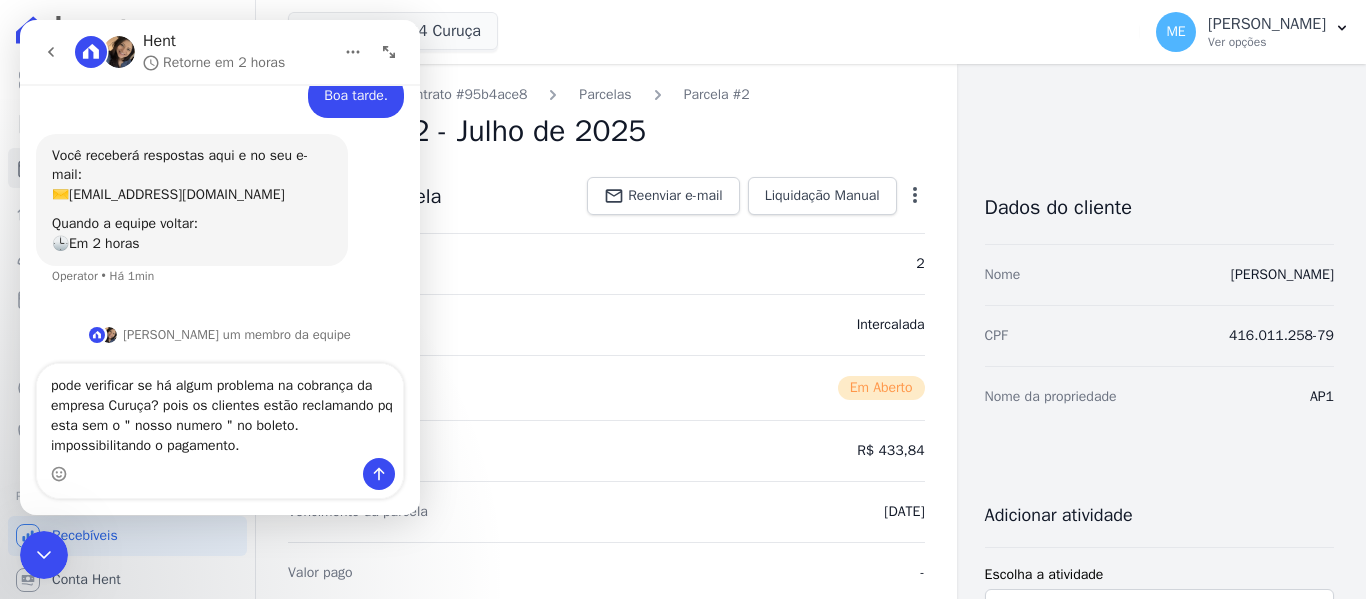 type 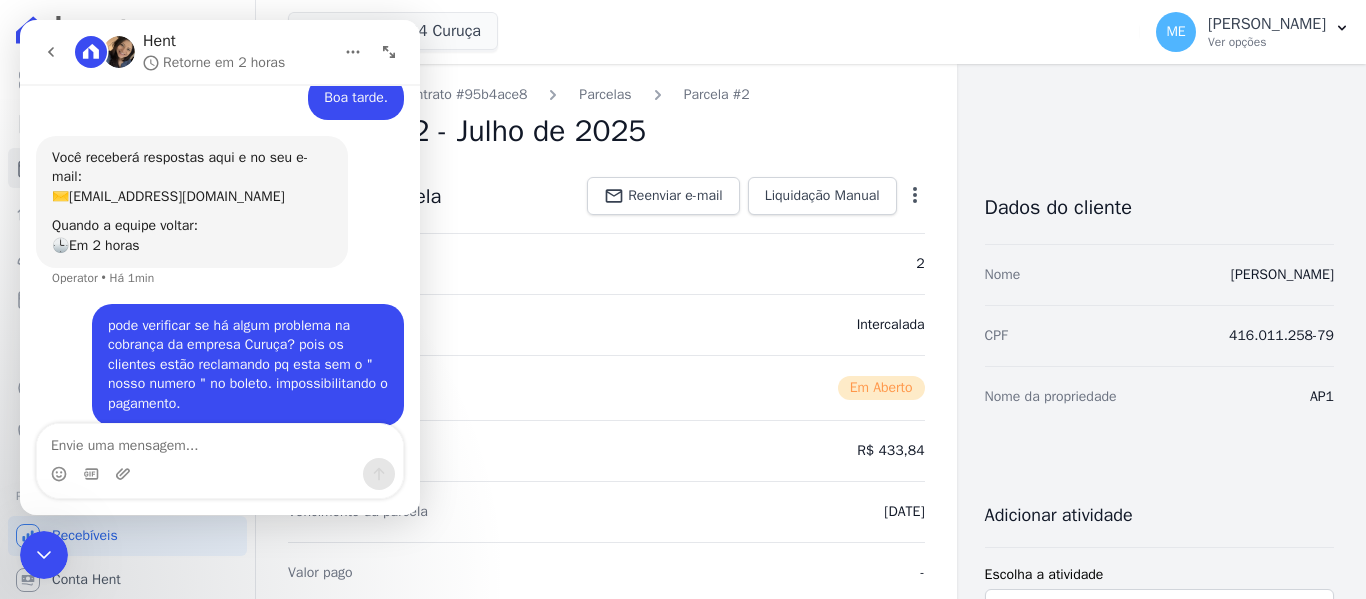scroll, scrollTop: 113, scrollLeft: 0, axis: vertical 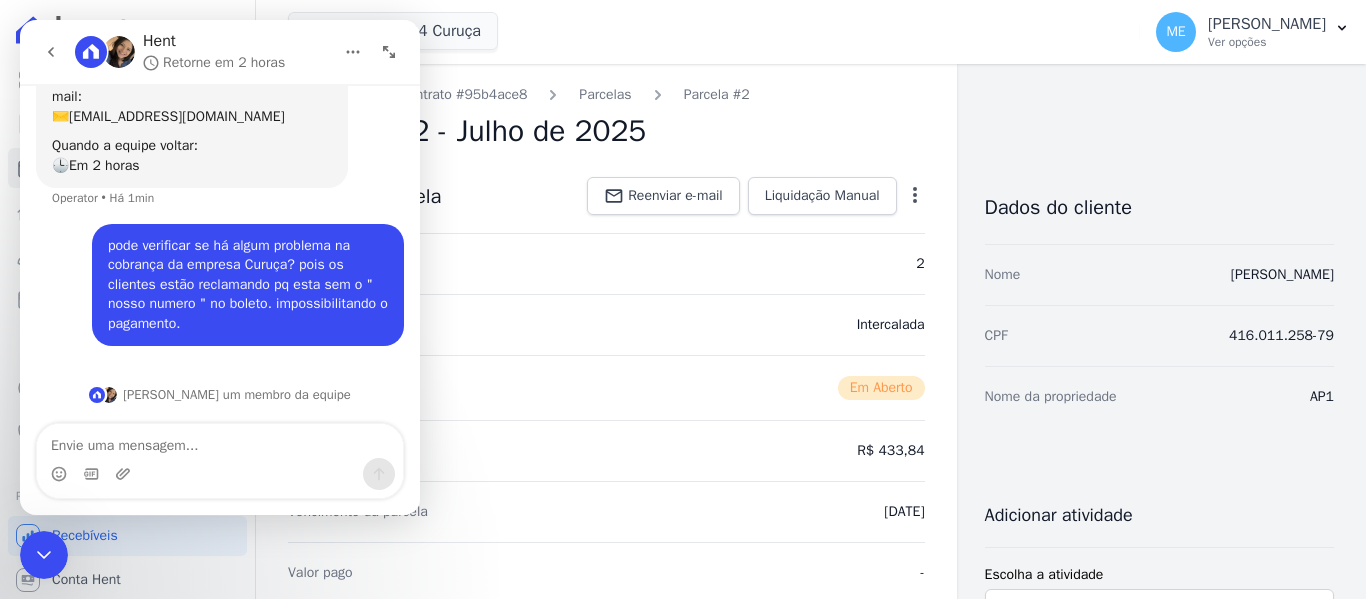 click on "Contratos
Contrato
#95b4ace8
[GEOGRAPHIC_DATA]
Parcela
#2
[GEOGRAPHIC_DATA] #2 - Julho de 2025
Dados da parcela
Reenviar e-mail
Liquidação Manual
Liquidação Manual
Data de Pagamento
[DATE]
[GEOGRAPHIC_DATA]" at bounding box center [795, 725] 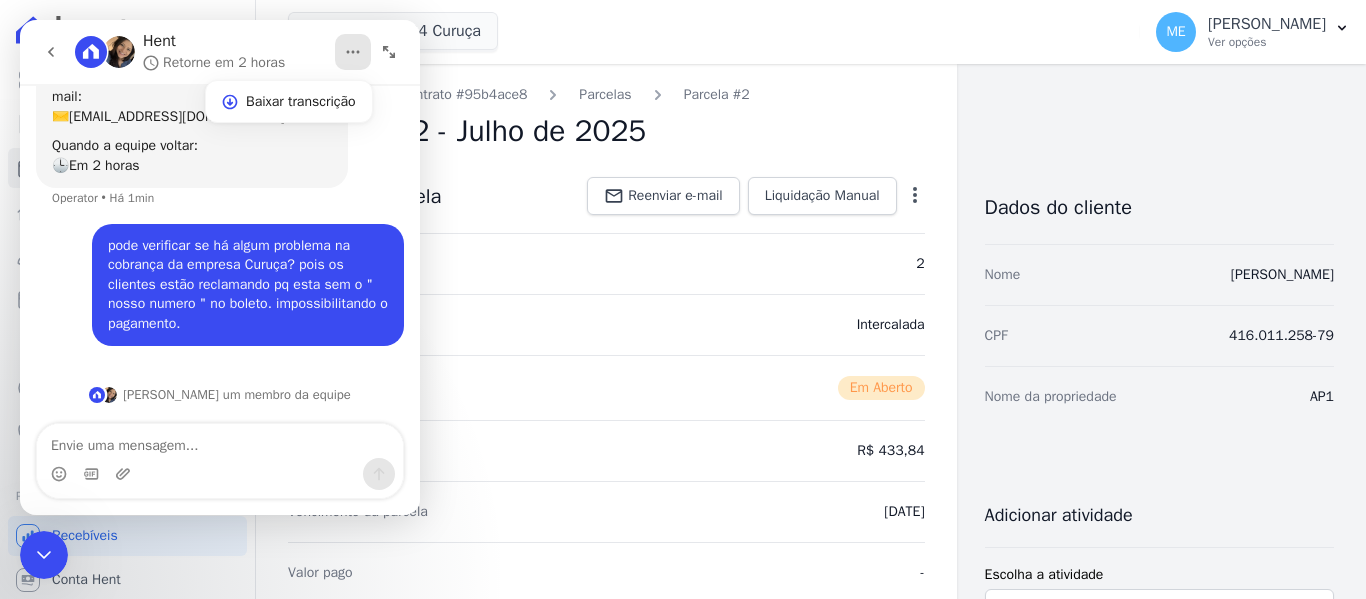 click 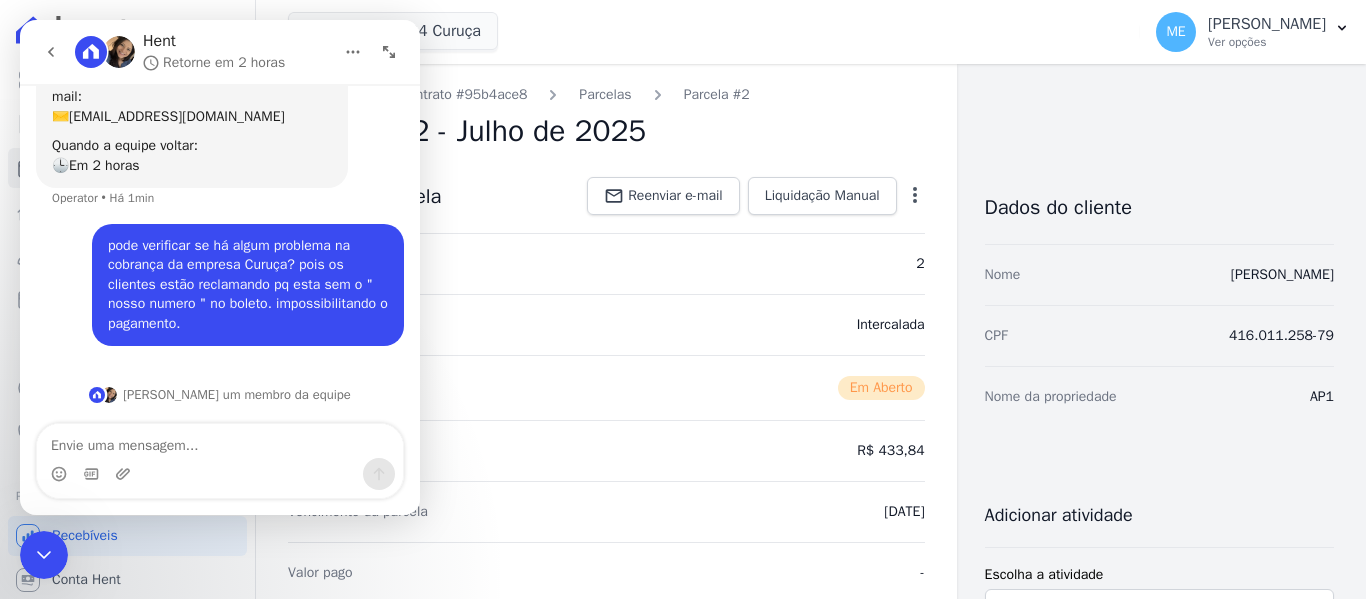 click on "Contratos
Contrato
#95b4ace8
[GEOGRAPHIC_DATA]
Parcela
#2
[GEOGRAPHIC_DATA] #2 - Julho de 2025
Dados da parcela
Reenviar e-mail
Liquidação Manual
Liquidação Manual
Data de Pagamento
[DATE]
[GEOGRAPHIC_DATA]" at bounding box center (795, 725) 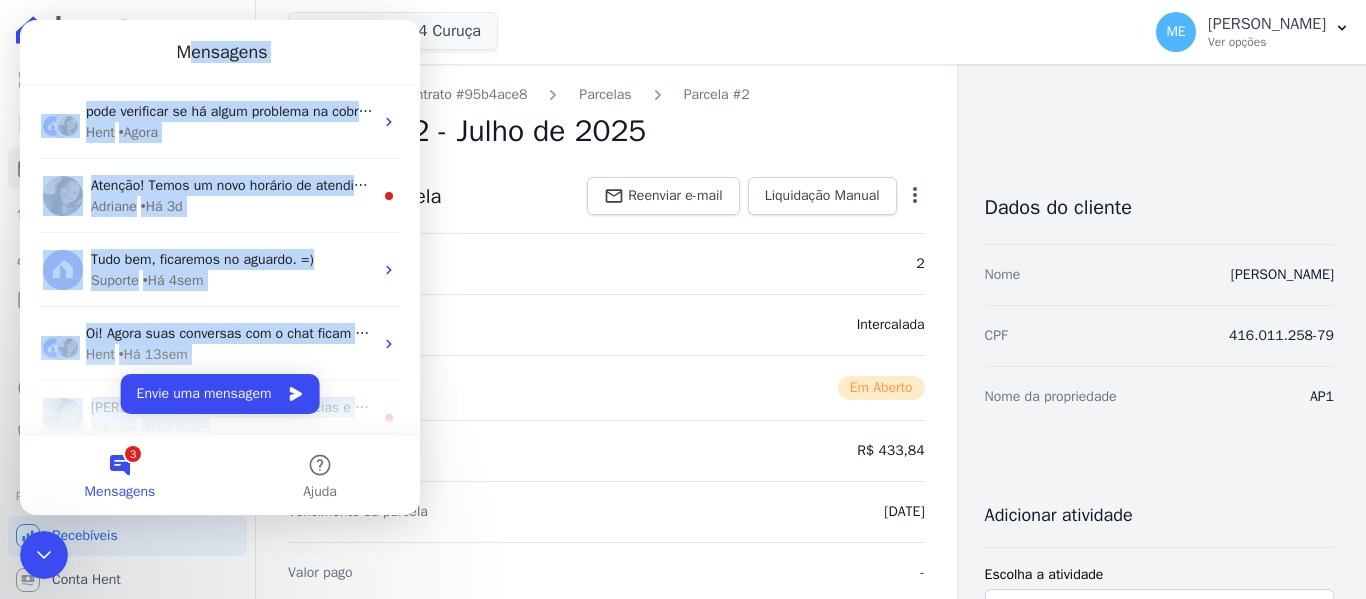drag, startPoint x: 188, startPoint y: 21, endPoint x: 211, endPoint y: 435, distance: 414.6384 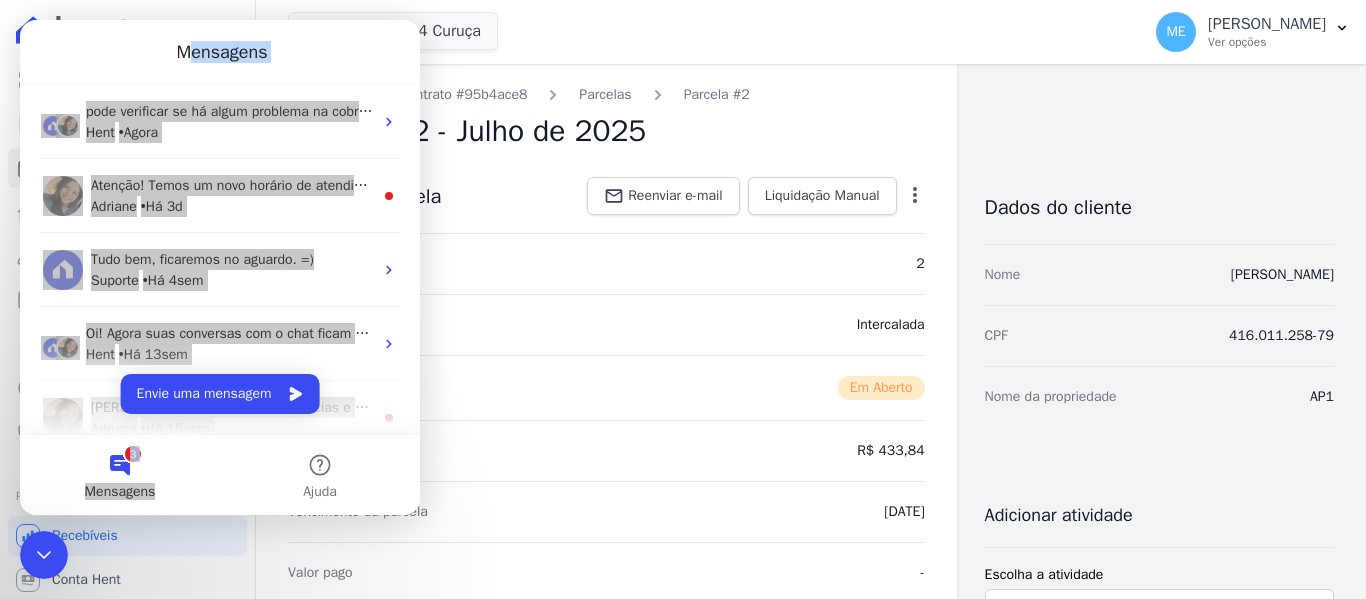 click on "Marka Spe04 Curuça
MARKA DO BRASIL EMPREENDIMENTOS E PARTICIPACOES LTDA
MARKA SPE04 CURUÇA
MARKA SPE06 EMPREENDIMENTOS E PARTICIPACOES LTDA
MK SPE01 PERDIZES EMPREENDIMENTOS IMOBILIARIOS LTDA" at bounding box center (710, 32) 